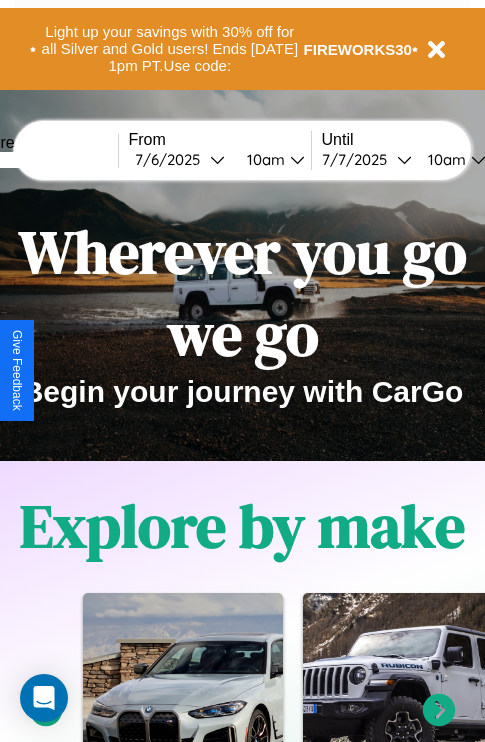 scroll, scrollTop: 0, scrollLeft: 0, axis: both 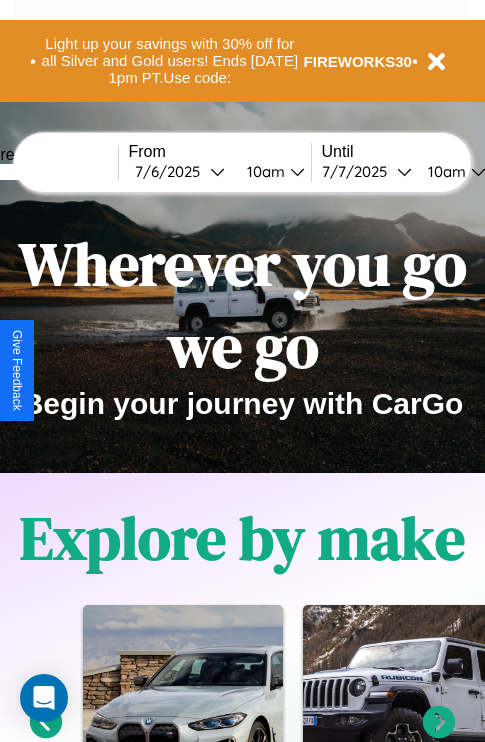 click at bounding box center [43, 172] 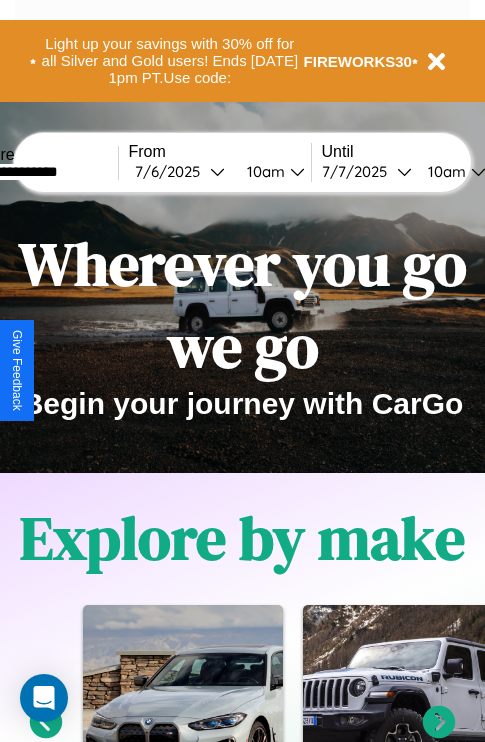 type on "**********" 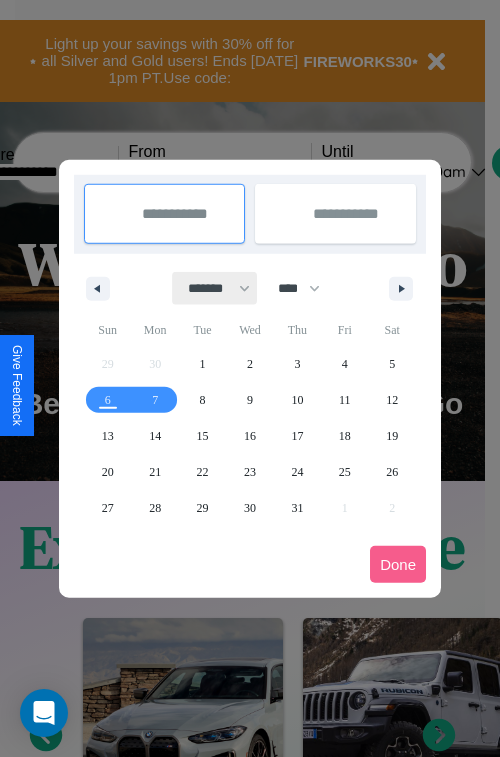 click on "******* ******** ***** ***** *** **** **** ****** ********* ******* ******** ********" at bounding box center (215, 288) 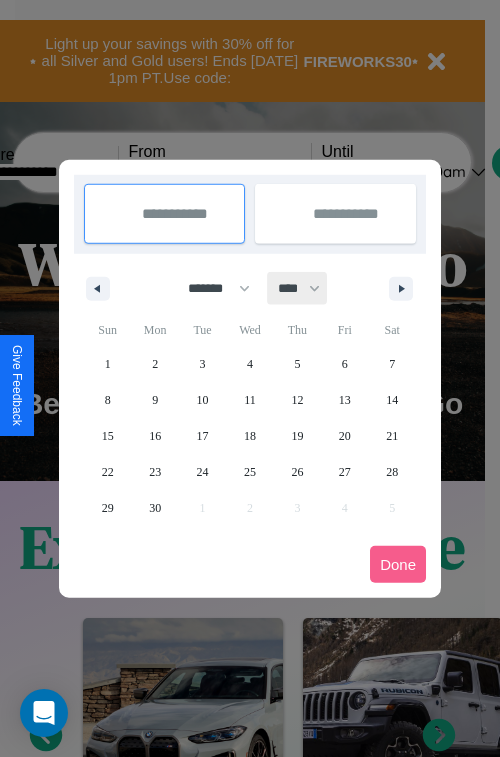 click on "**** **** **** **** **** **** **** **** **** **** **** **** **** **** **** **** **** **** **** **** **** **** **** **** **** **** **** **** **** **** **** **** **** **** **** **** **** **** **** **** **** **** **** **** **** **** **** **** **** **** **** **** **** **** **** **** **** **** **** **** **** **** **** **** **** **** **** **** **** **** **** **** **** **** **** **** **** **** **** **** **** **** **** **** **** **** **** **** **** **** **** **** **** **** **** **** **** **** **** **** **** **** **** **** **** **** **** **** **** **** **** **** **** **** **** **** **** **** **** **** ****" at bounding box center [298, 288] 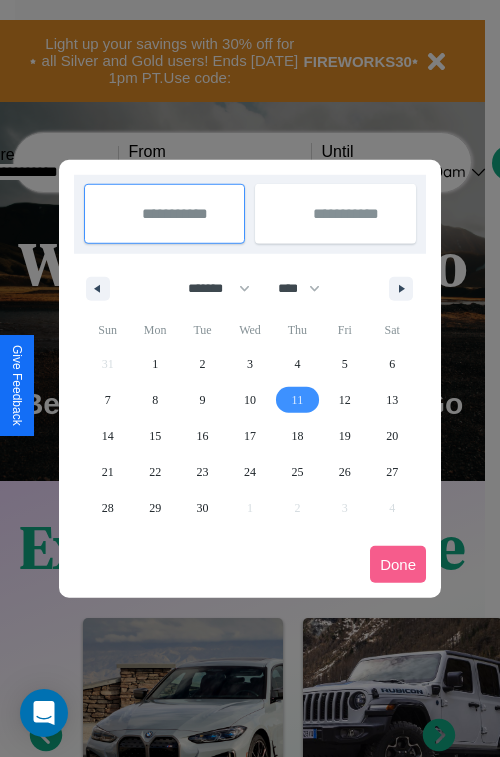 click on "11" at bounding box center [298, 400] 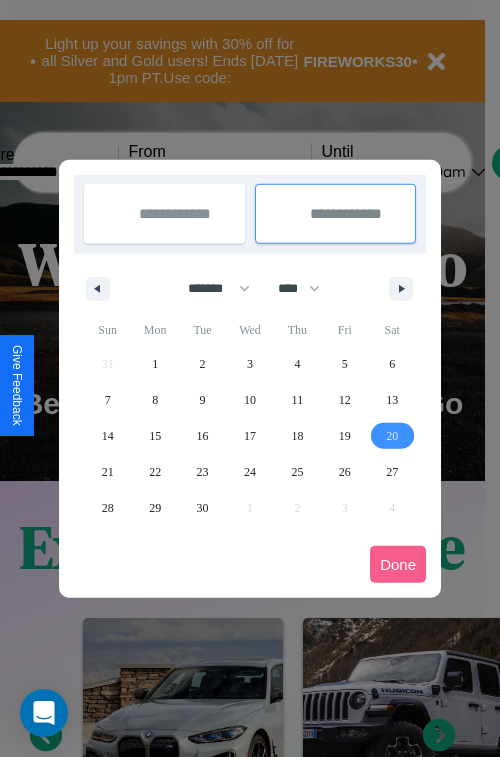 click on "20" at bounding box center [392, 436] 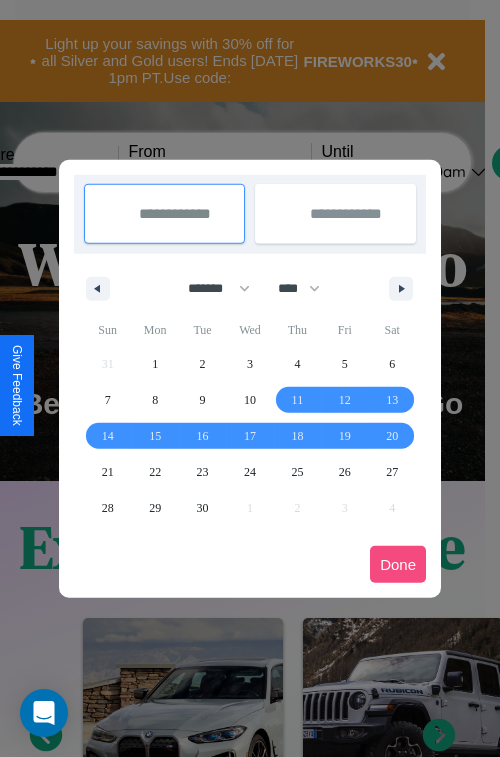 click on "Done" at bounding box center [398, 564] 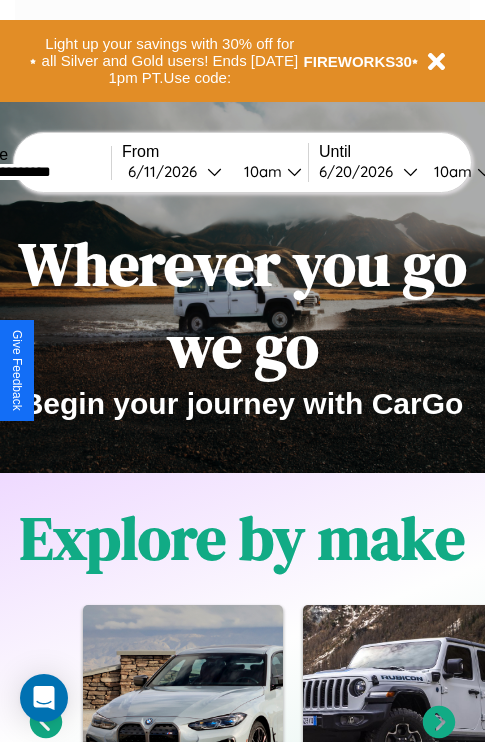 scroll, scrollTop: 0, scrollLeft: 74, axis: horizontal 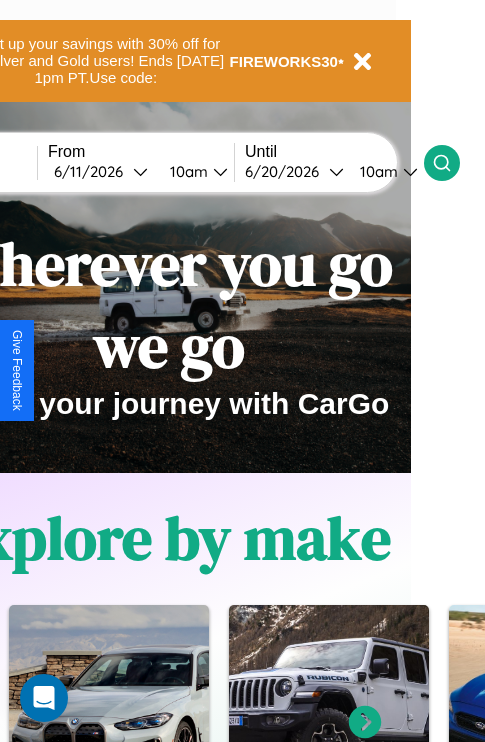click 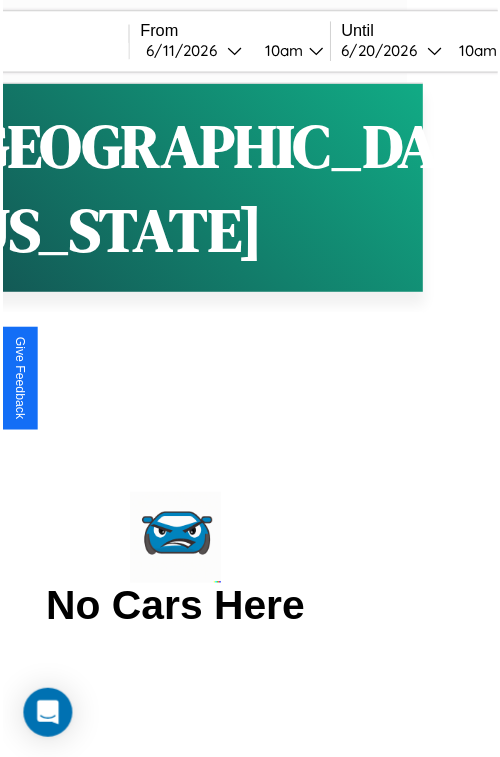 scroll, scrollTop: 0, scrollLeft: 0, axis: both 